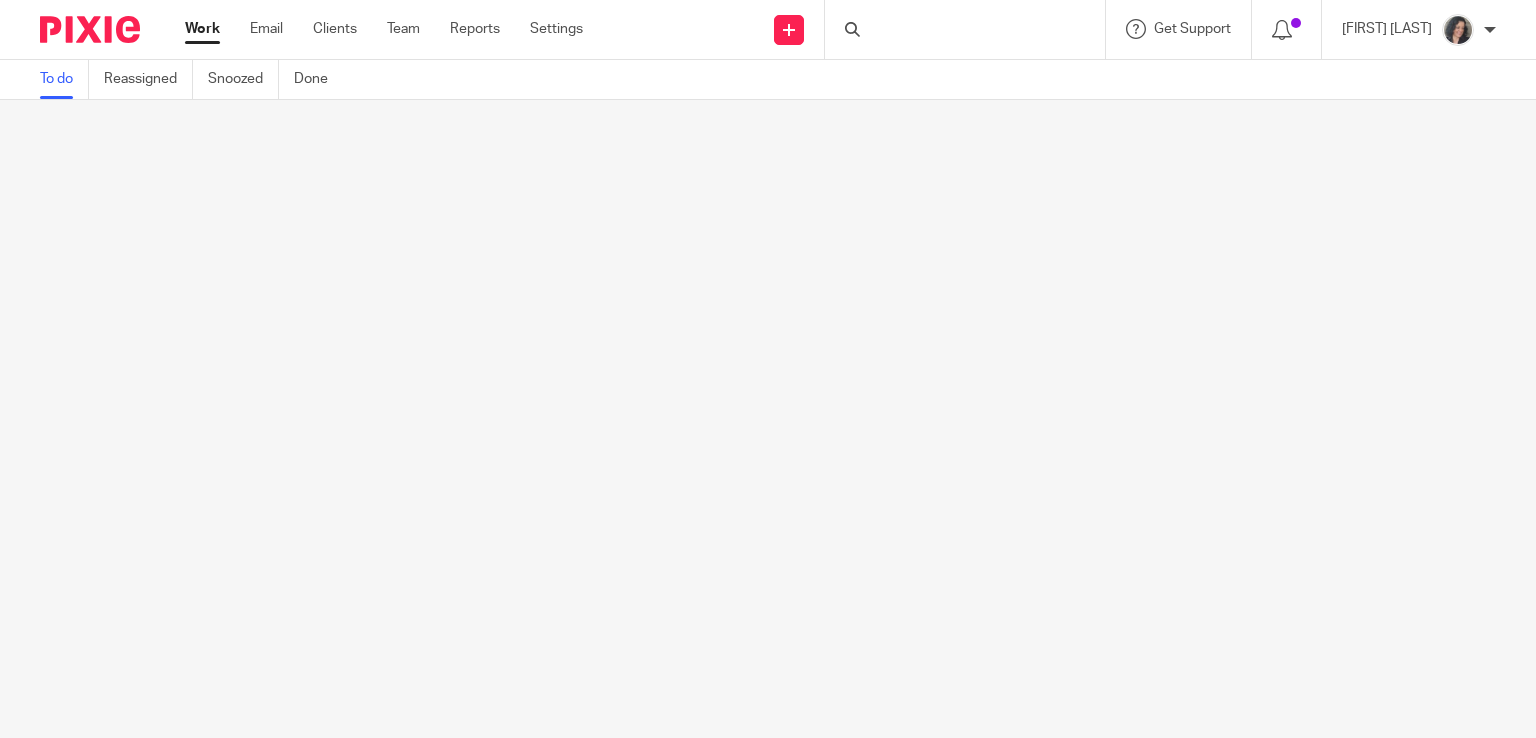 scroll, scrollTop: 0, scrollLeft: 0, axis: both 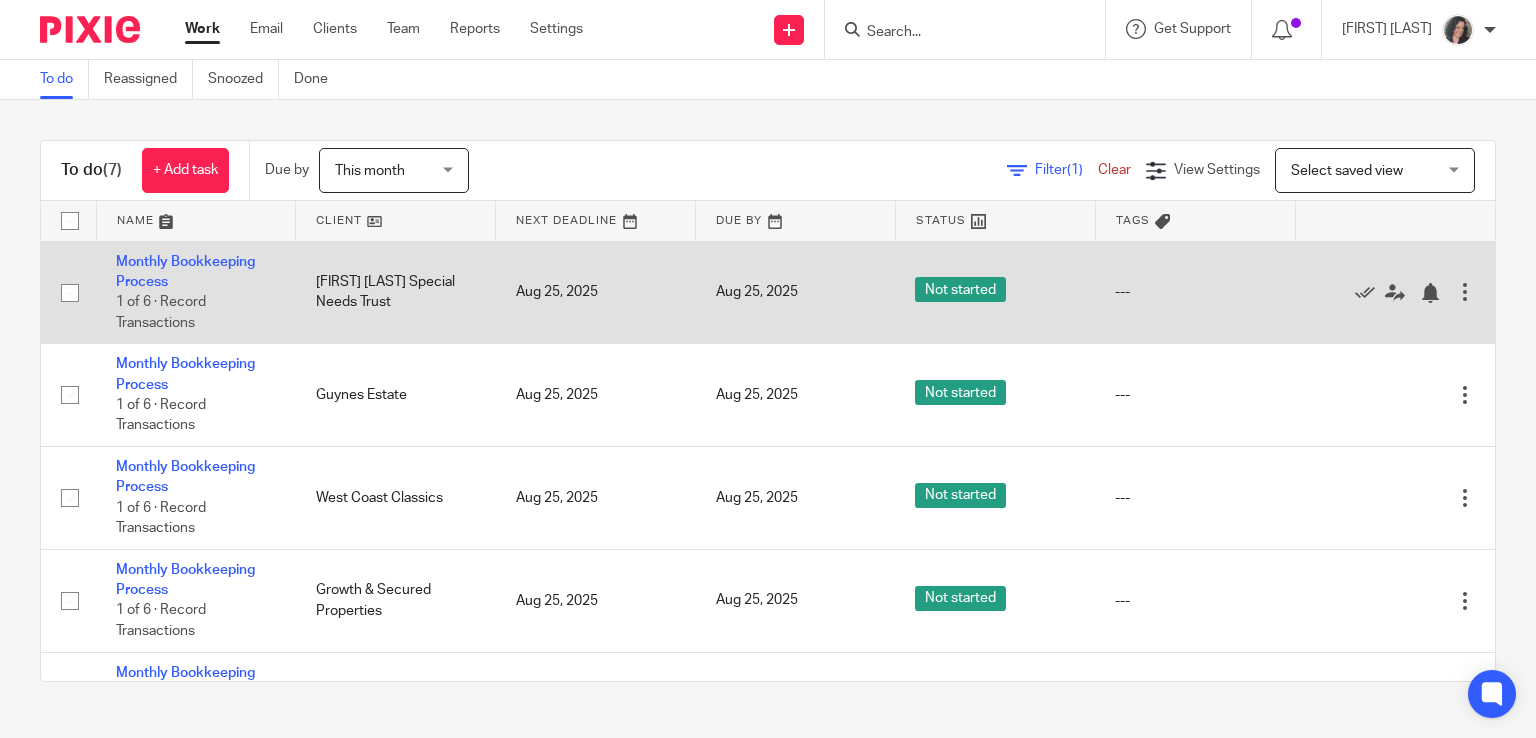 click at bounding box center [70, 293] 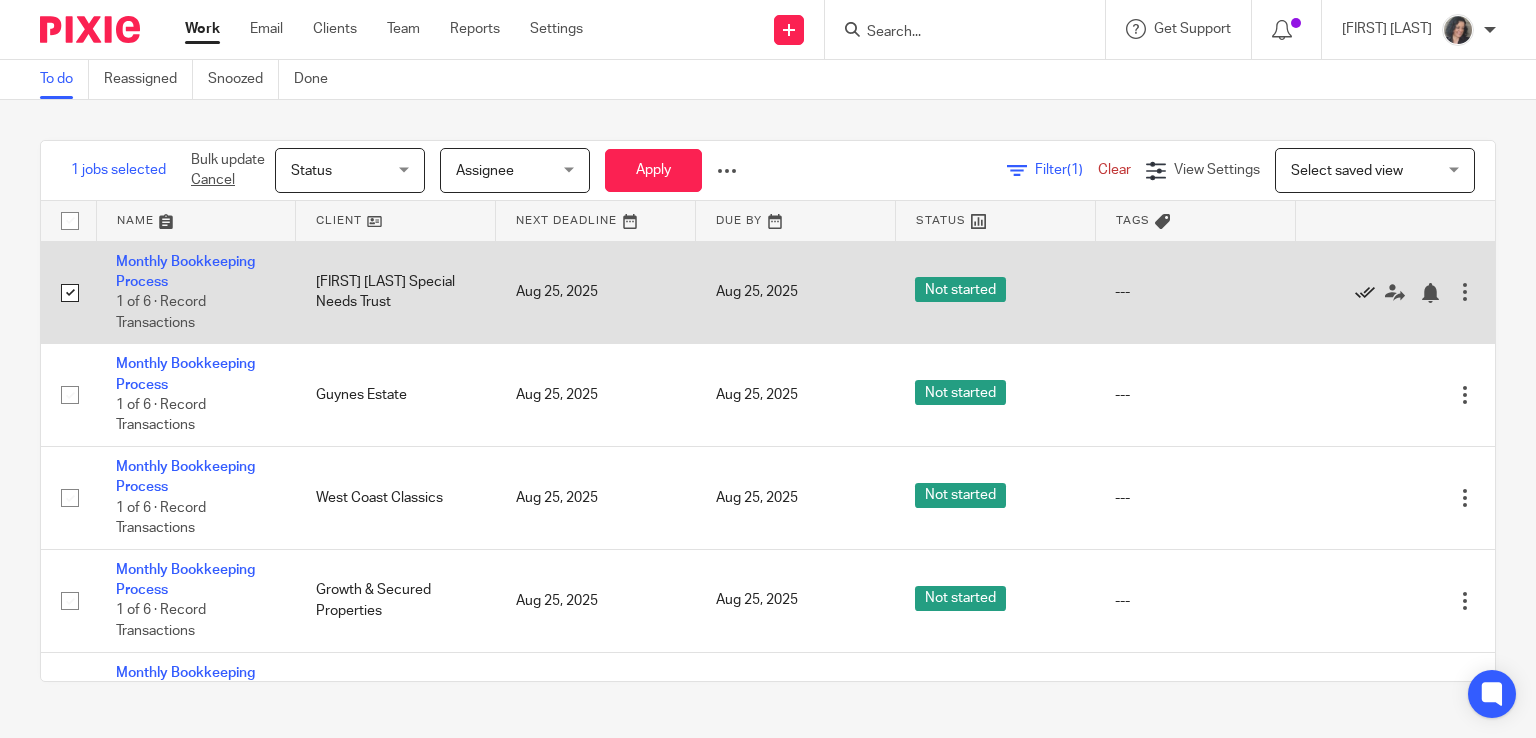 click at bounding box center [1365, 293] 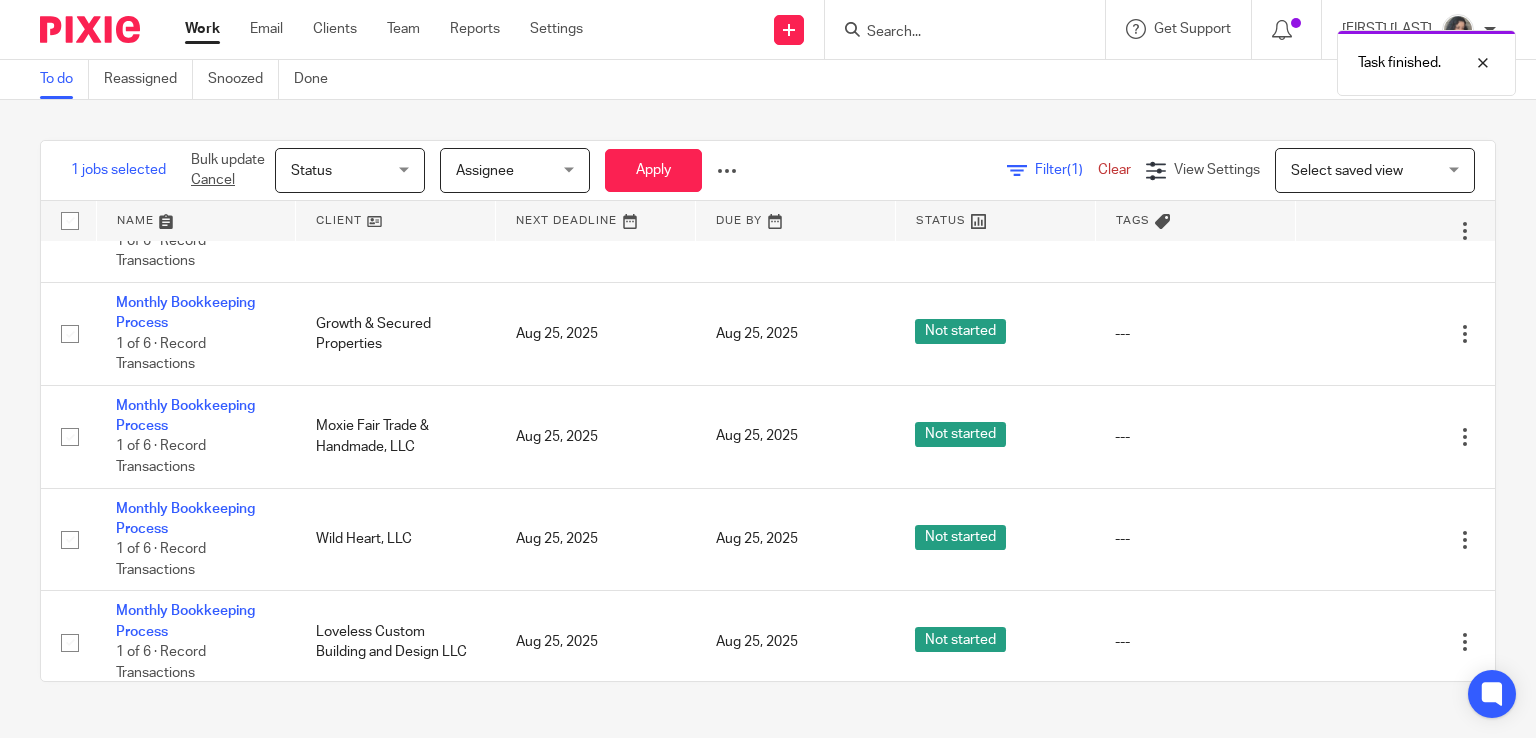scroll, scrollTop: 180, scrollLeft: 0, axis: vertical 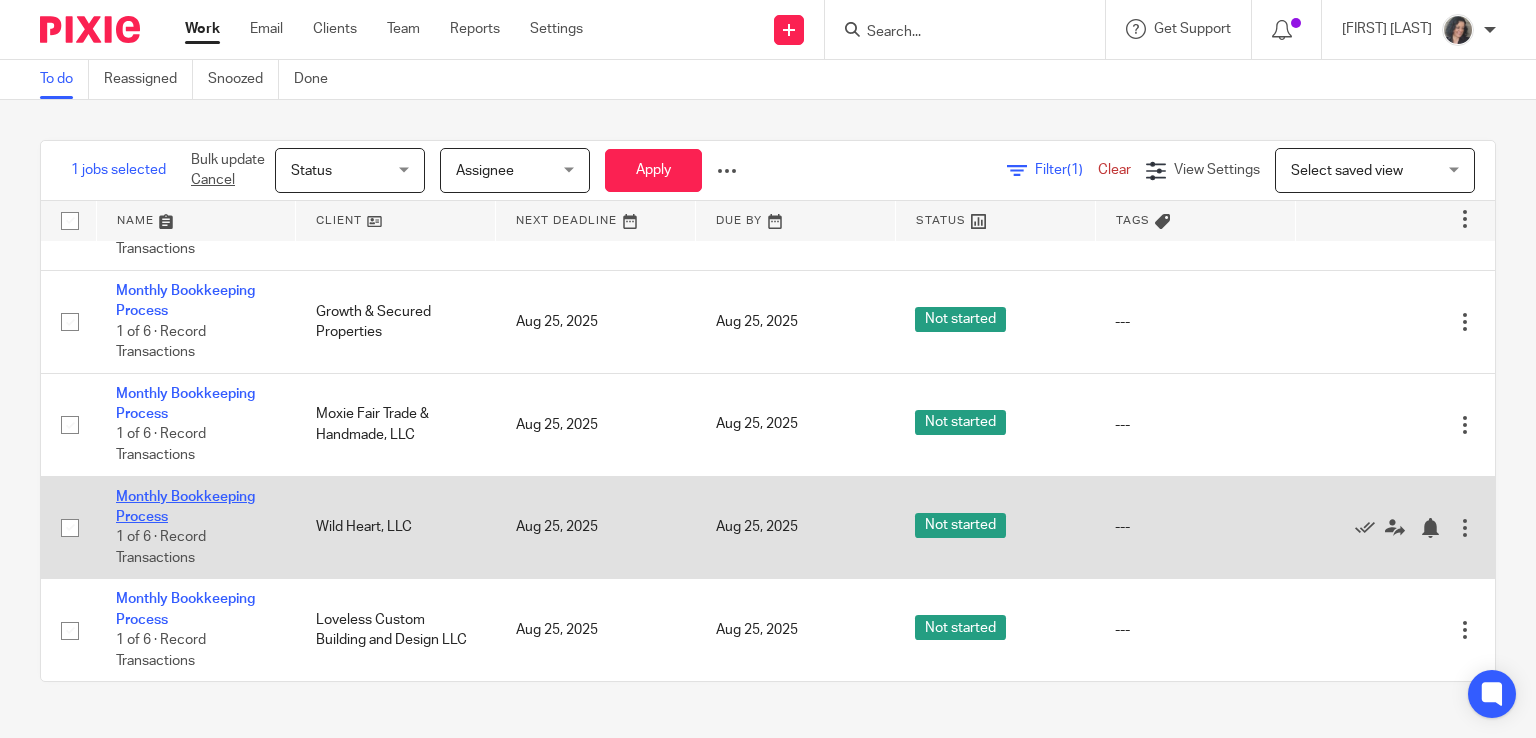 click on "Monthly Bookkeeping Process" at bounding box center (185, 507) 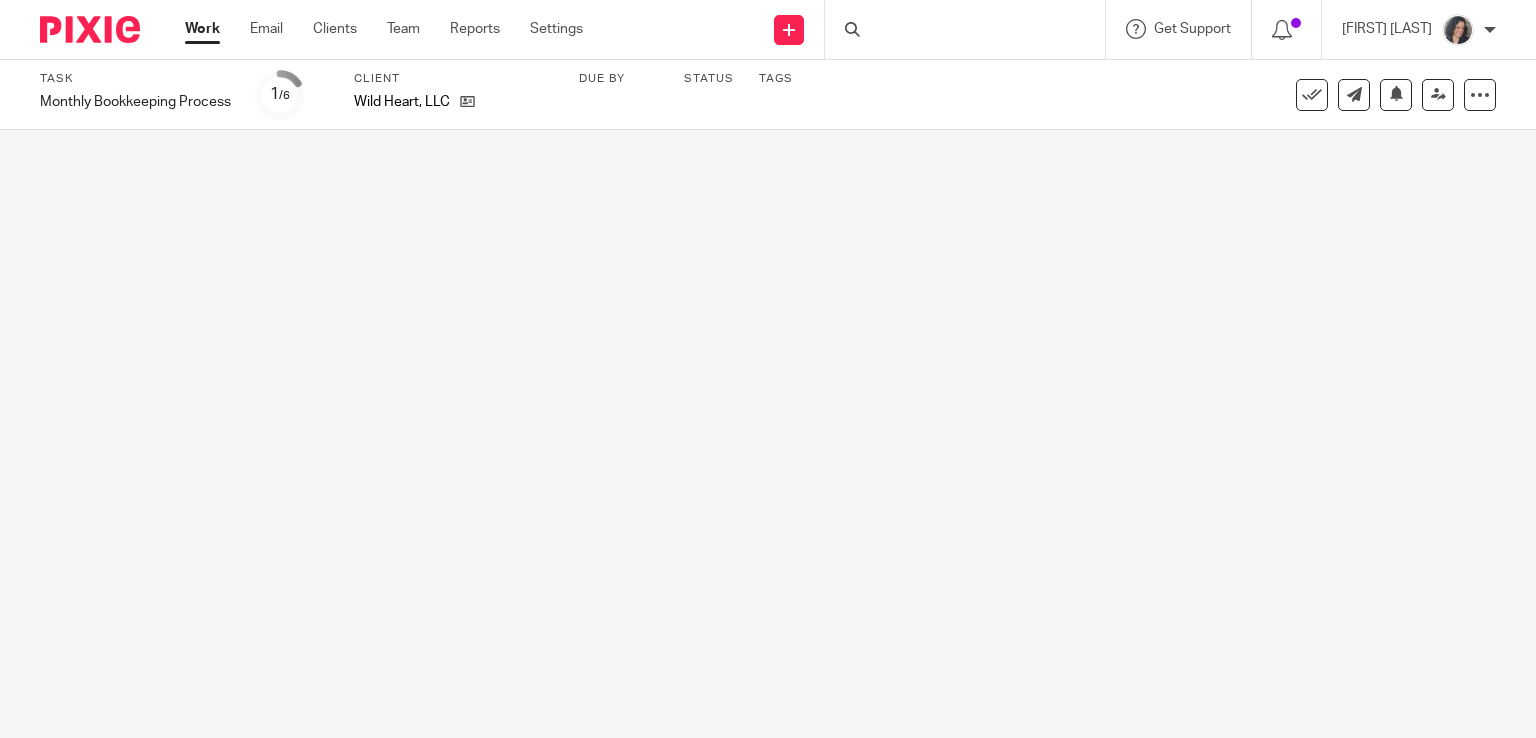 scroll, scrollTop: 0, scrollLeft: 0, axis: both 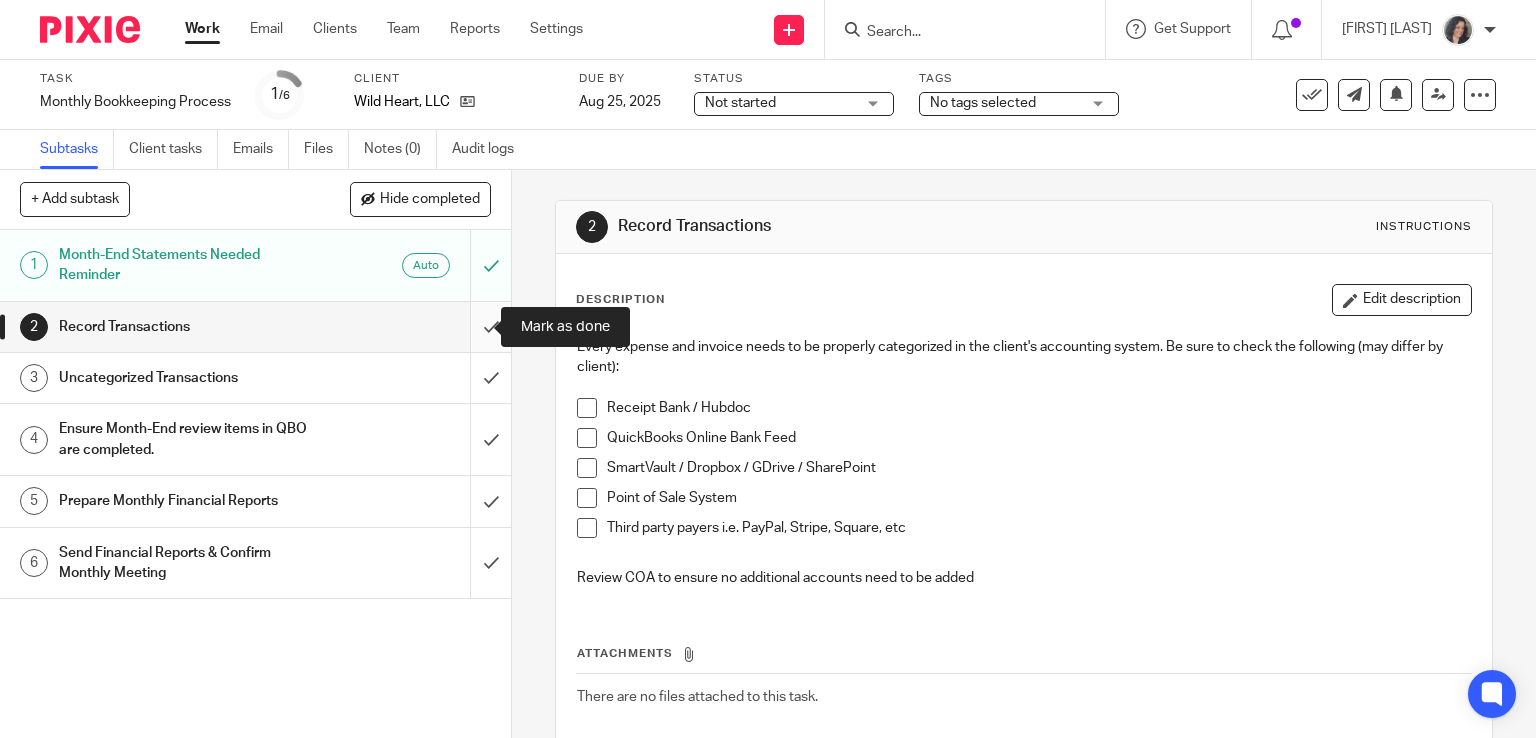 click at bounding box center [255, 327] 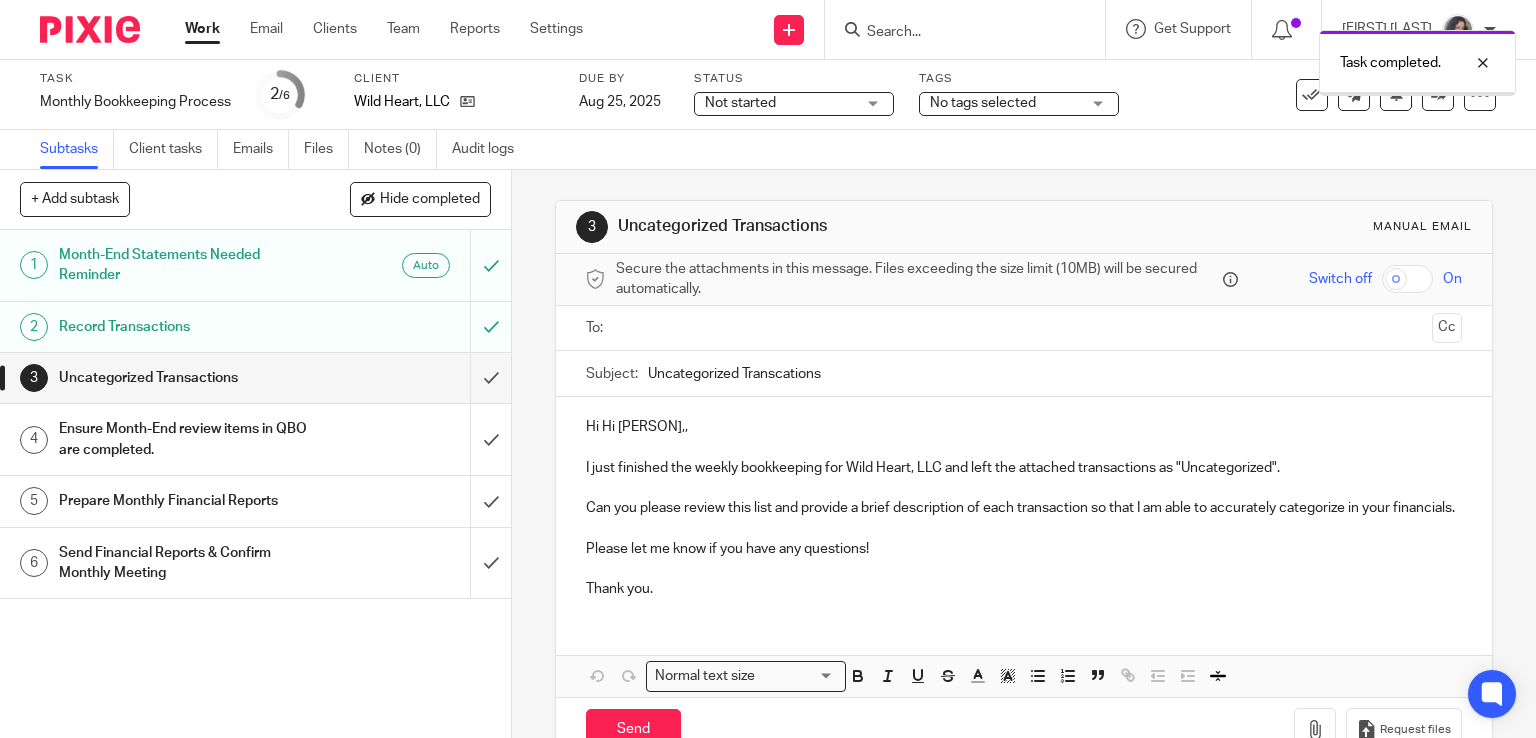 scroll, scrollTop: 0, scrollLeft: 0, axis: both 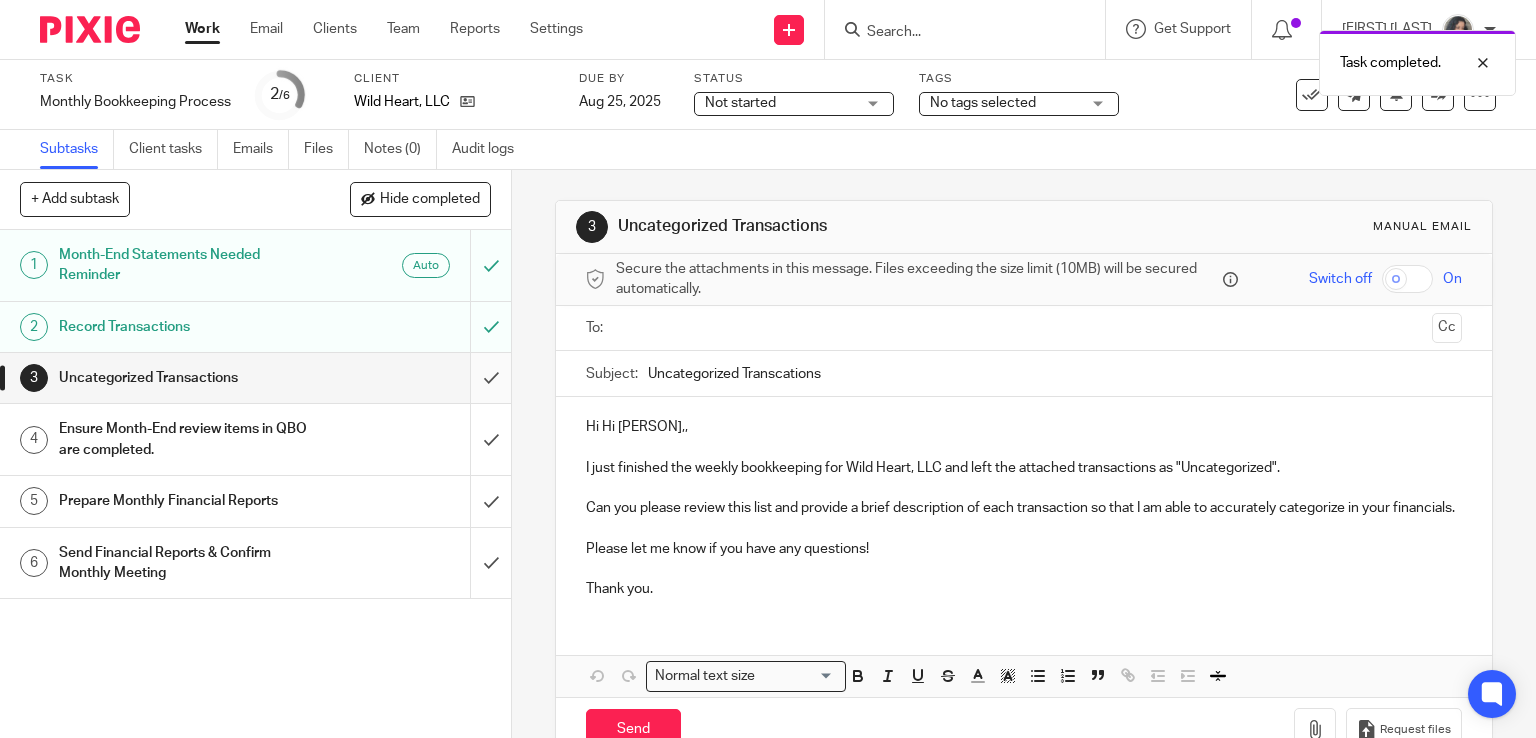 click at bounding box center [255, 378] 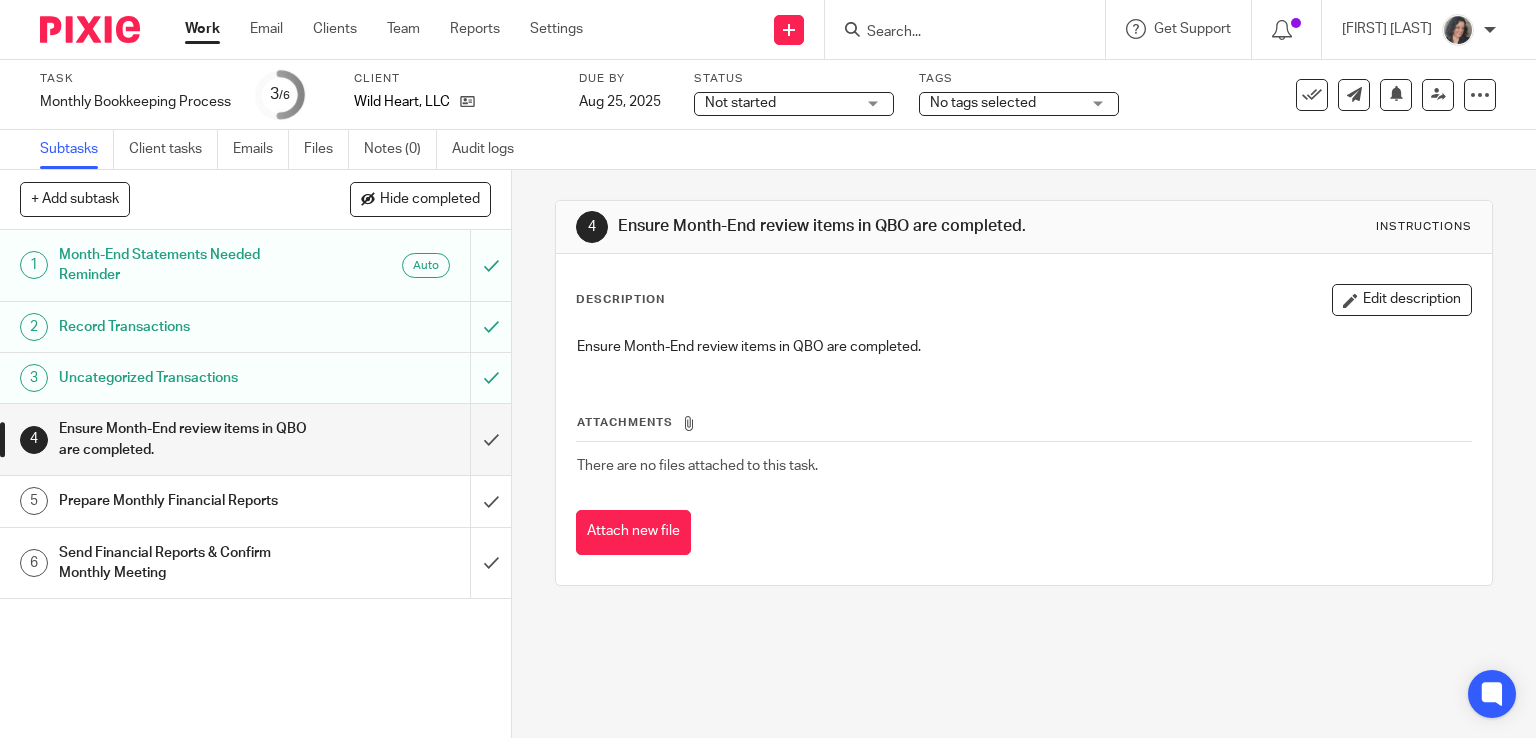 scroll, scrollTop: 0, scrollLeft: 0, axis: both 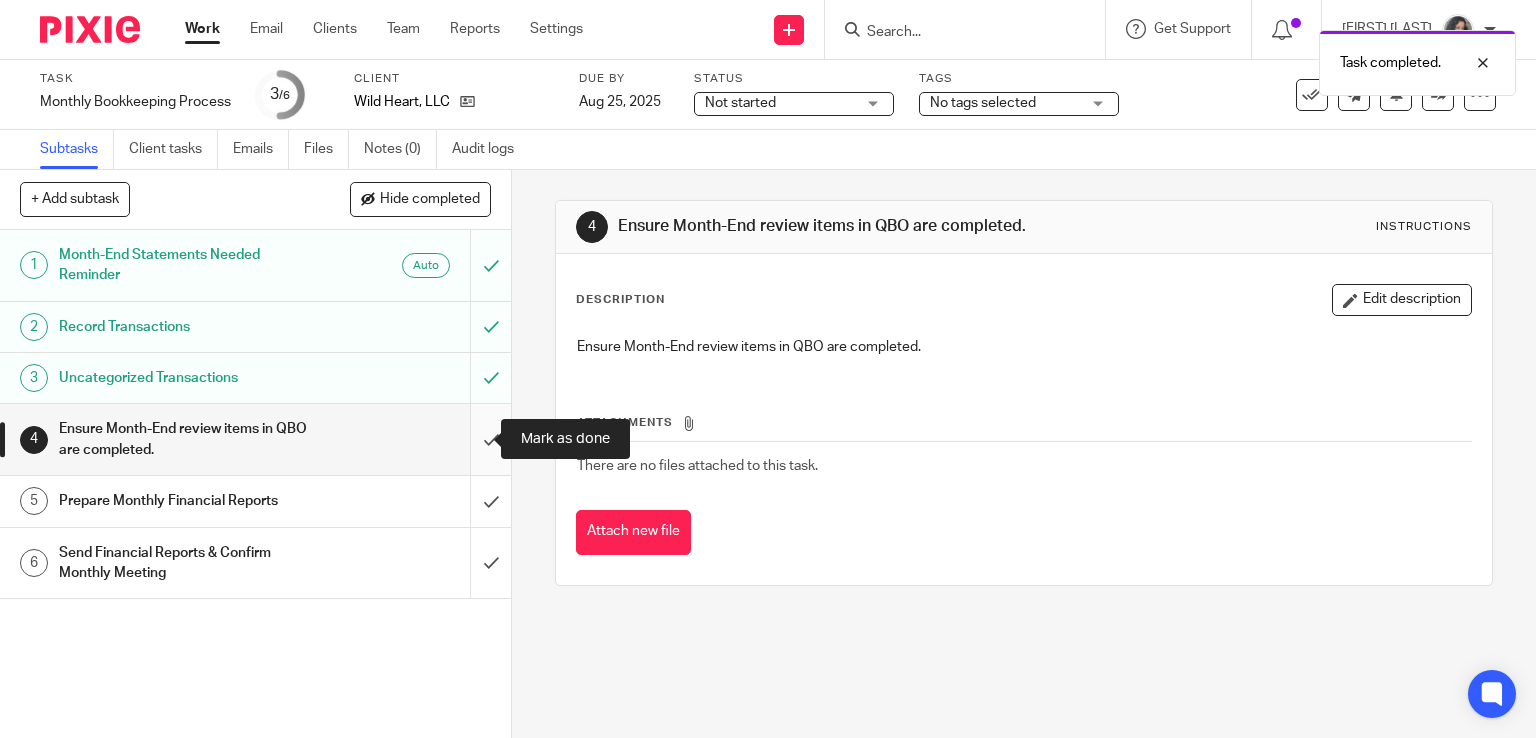 click at bounding box center [255, 439] 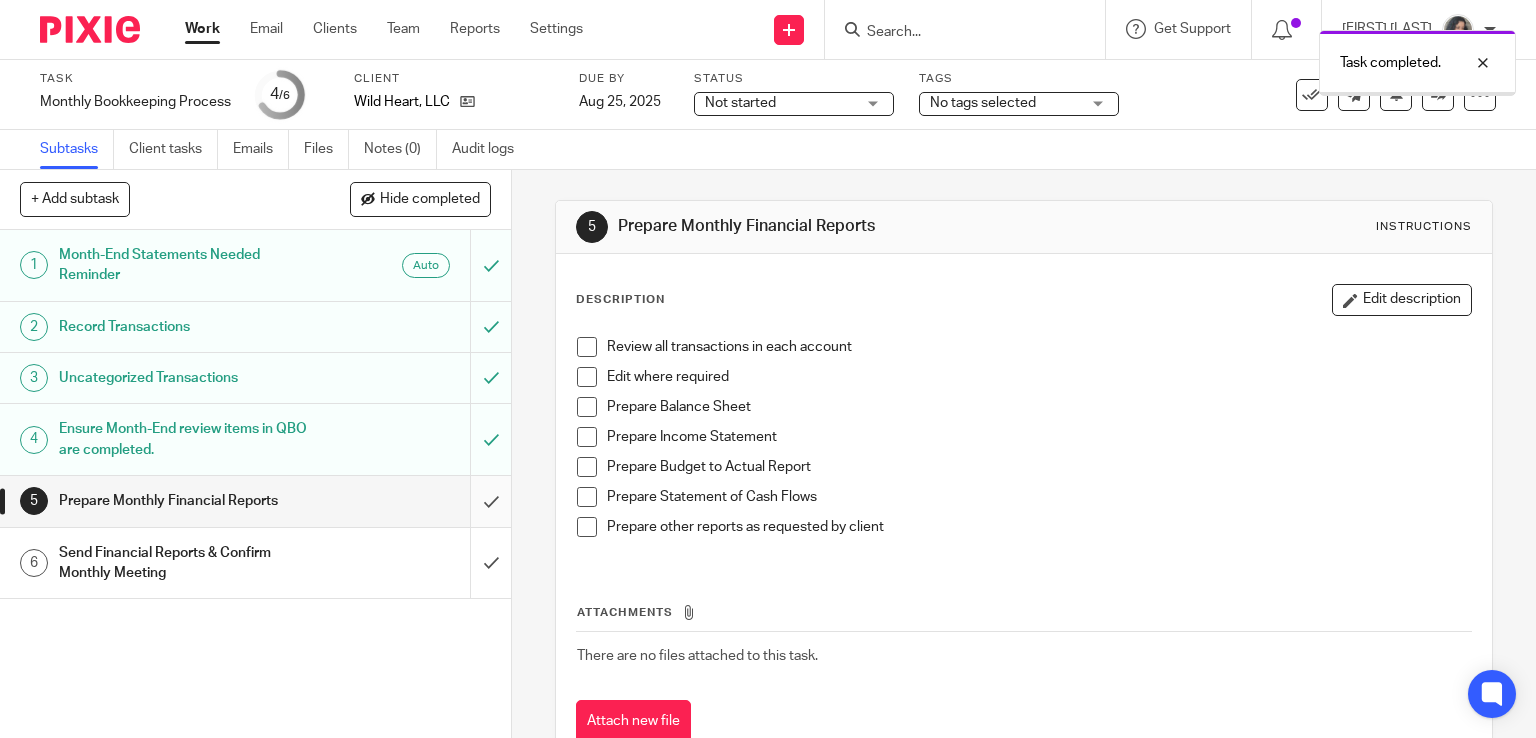 scroll, scrollTop: 0, scrollLeft: 0, axis: both 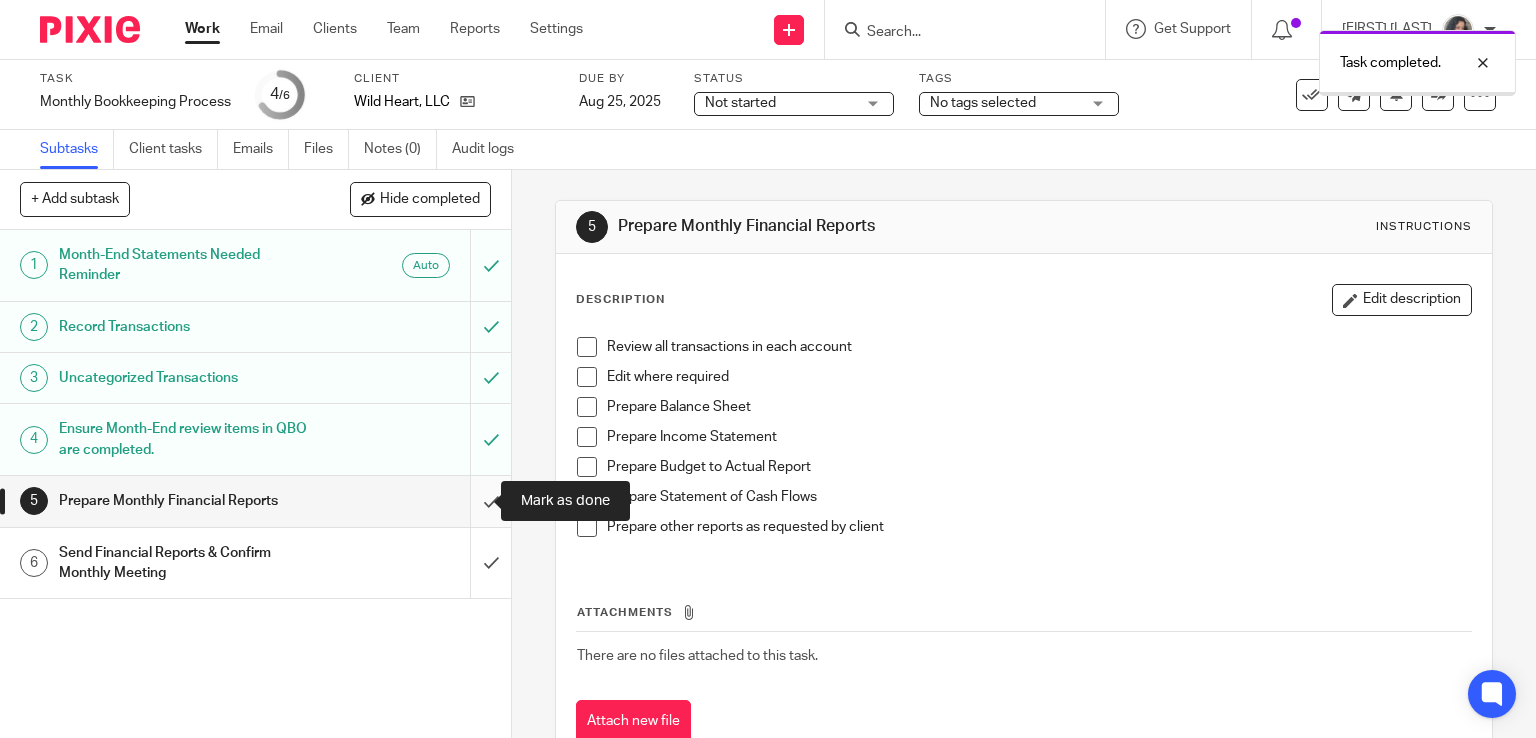 click at bounding box center (255, 501) 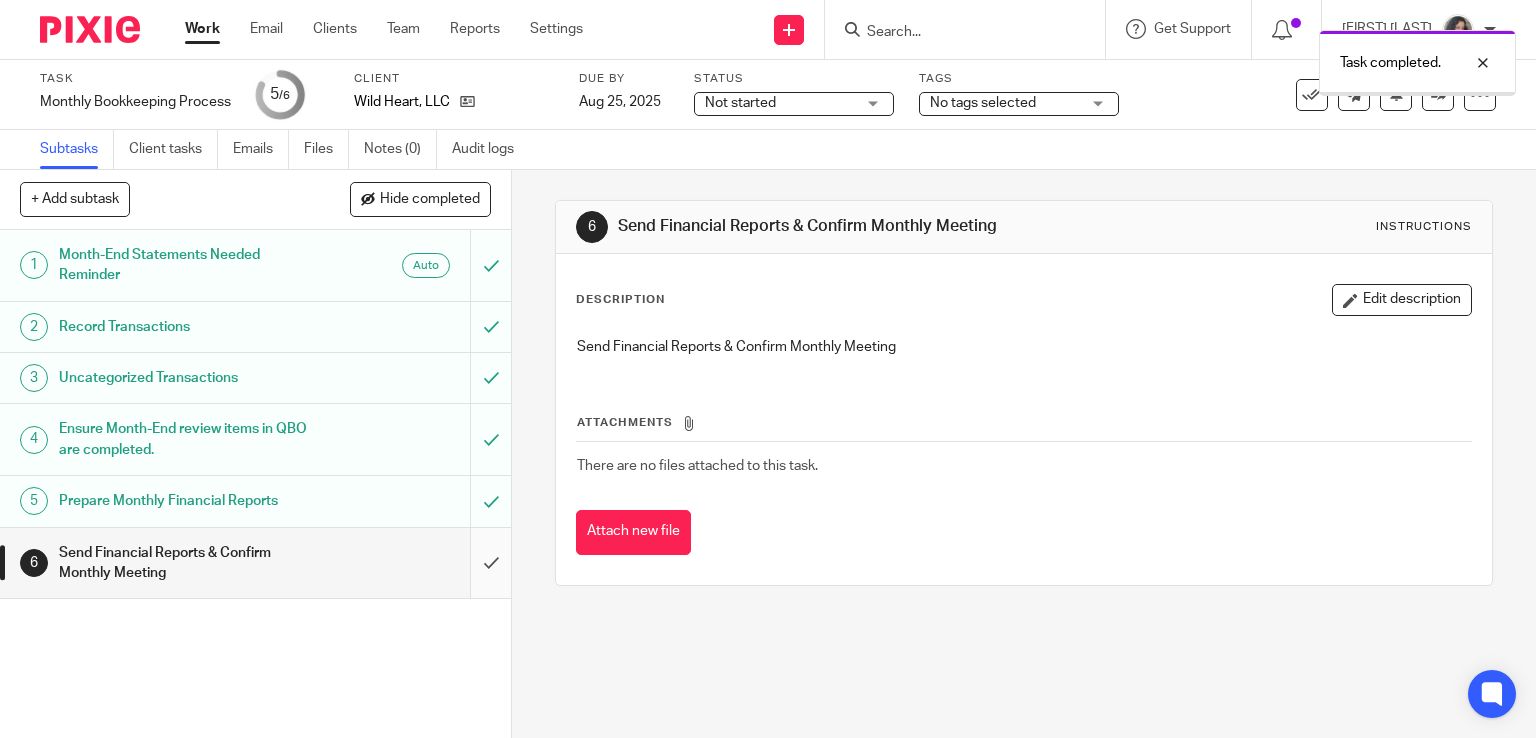 scroll, scrollTop: 0, scrollLeft: 0, axis: both 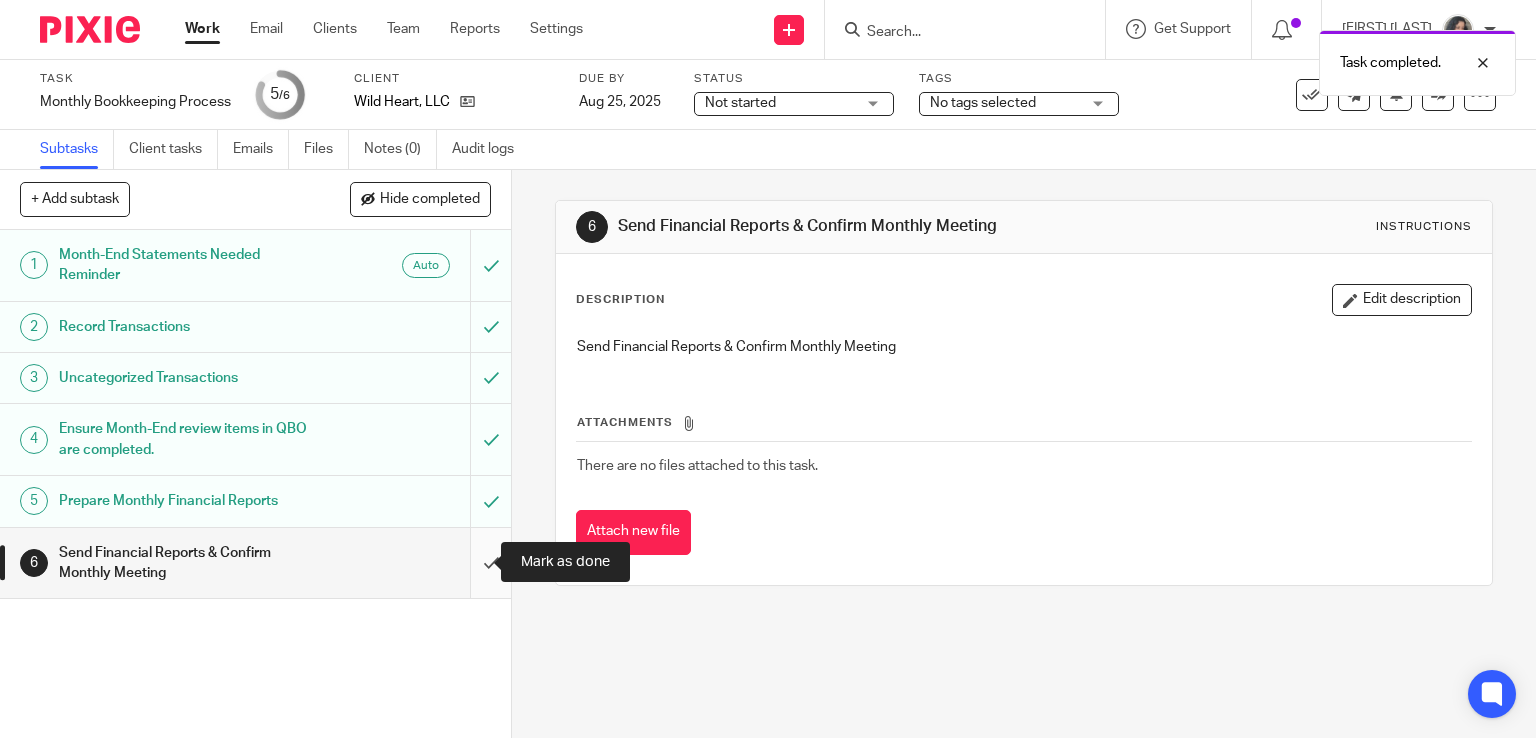 click at bounding box center [255, 563] 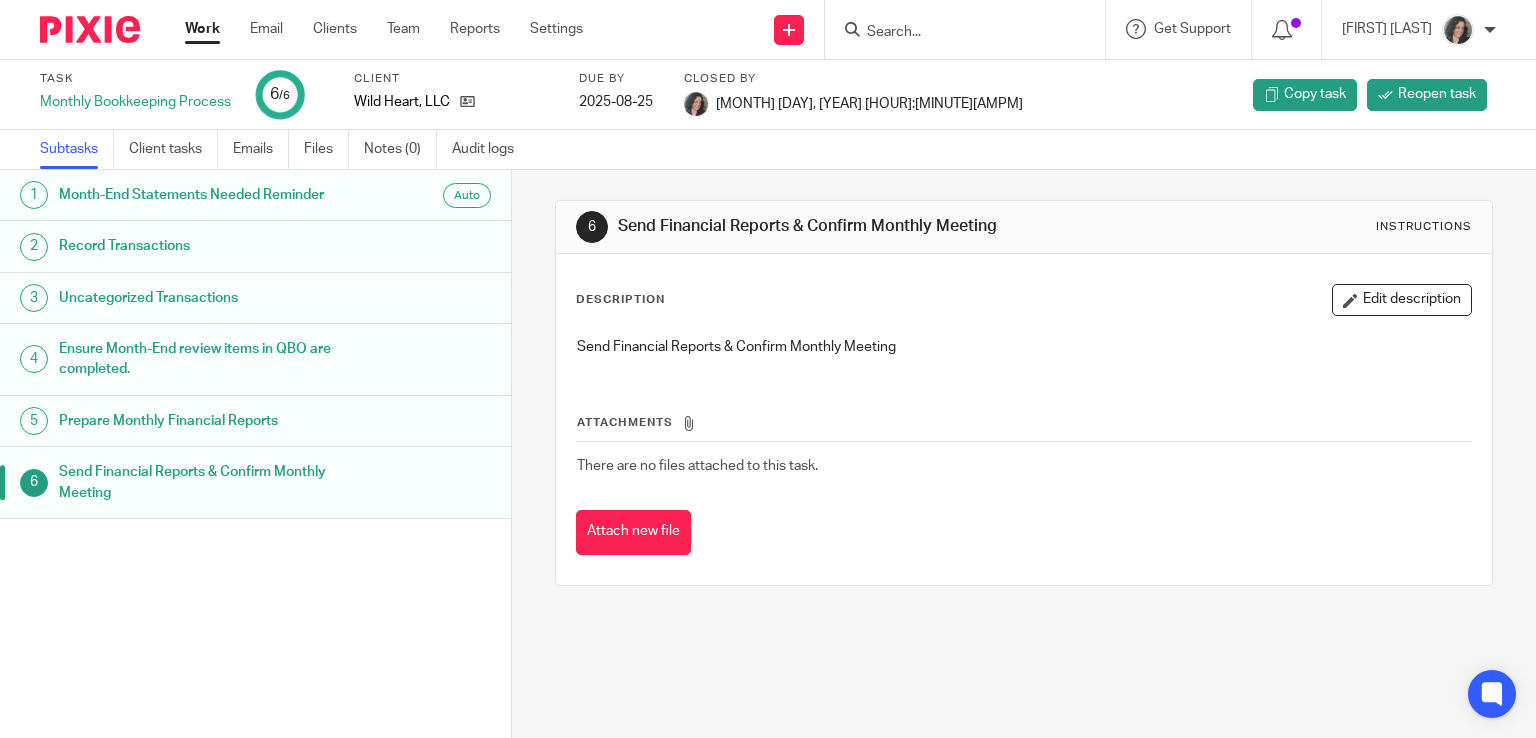 scroll, scrollTop: 0, scrollLeft: 0, axis: both 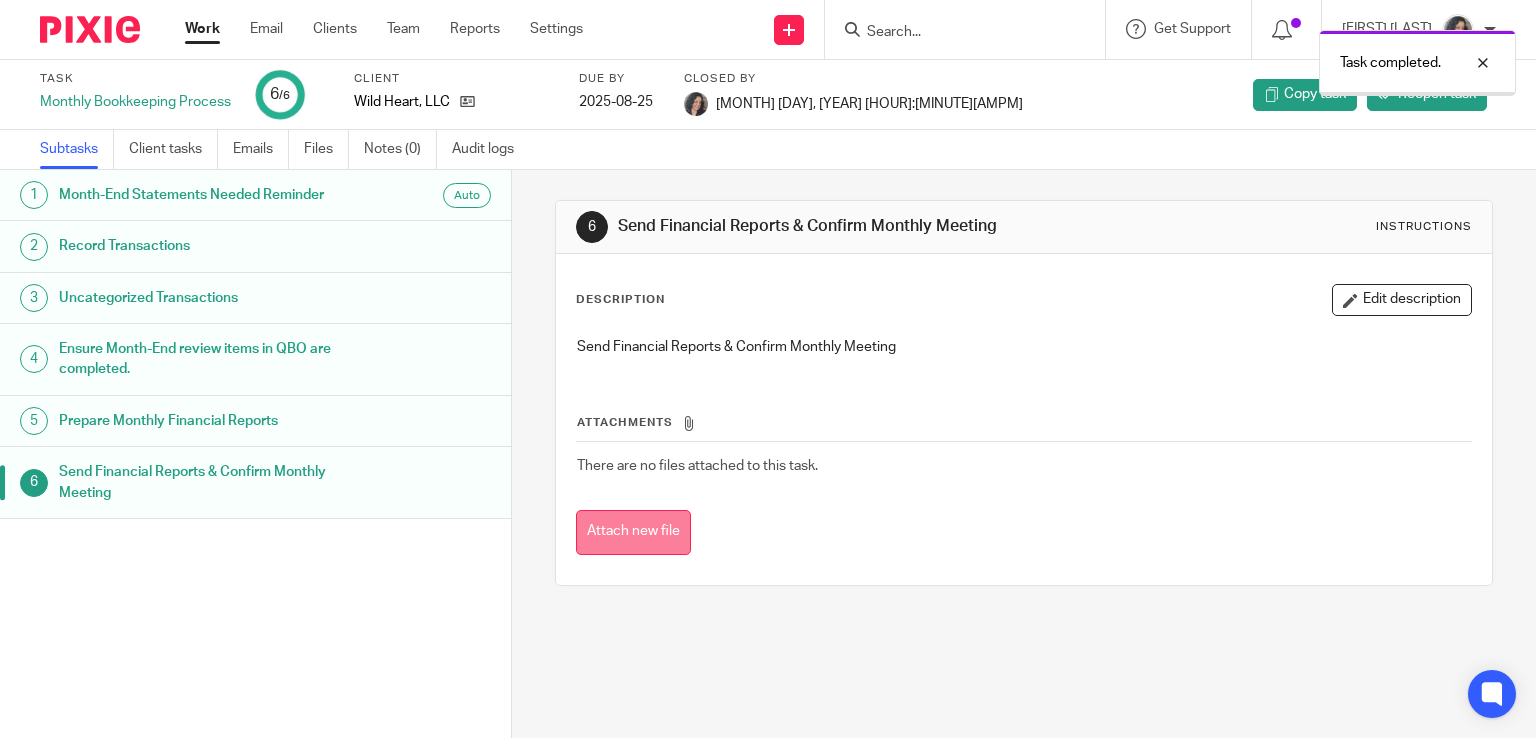 click on "Attach new file" at bounding box center [633, 532] 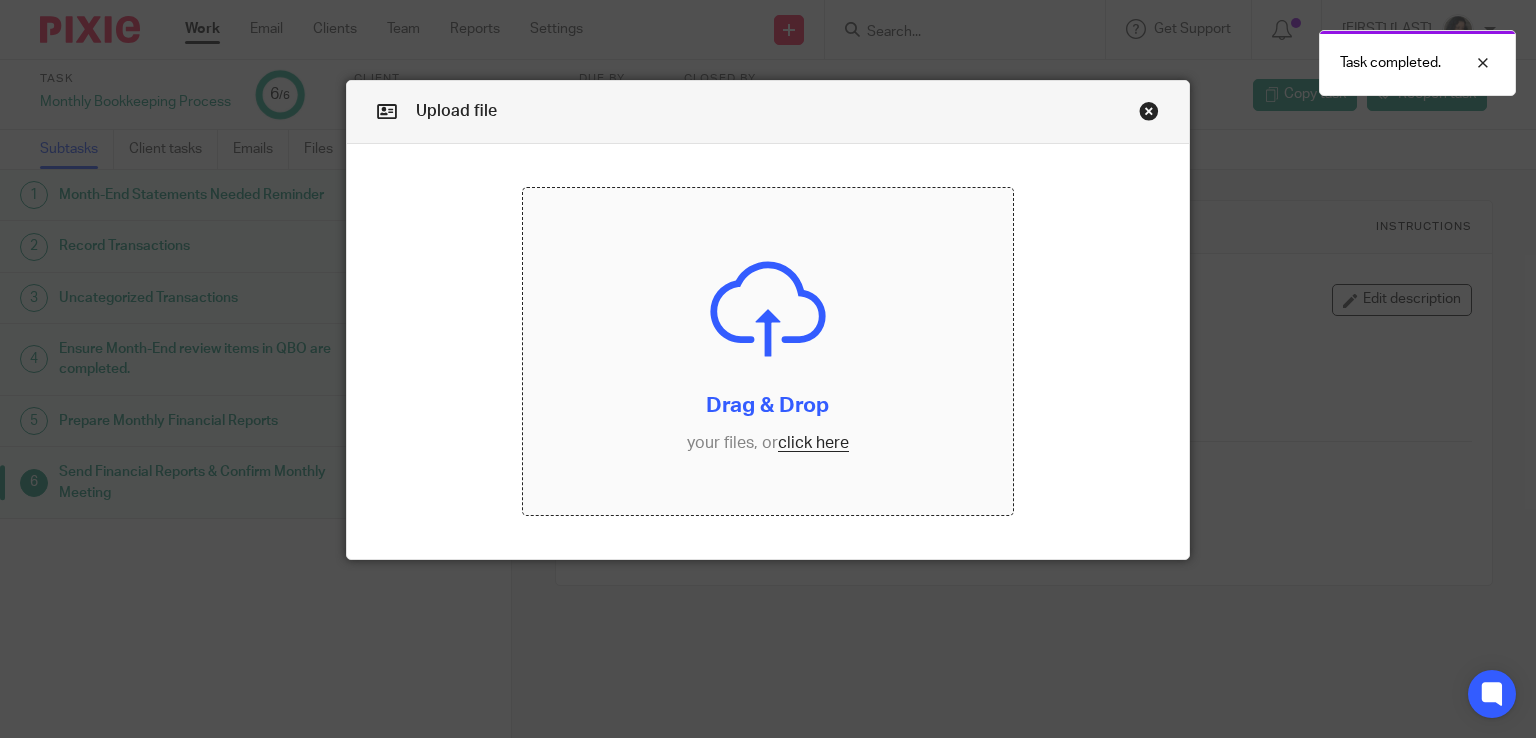 click at bounding box center (768, 351) 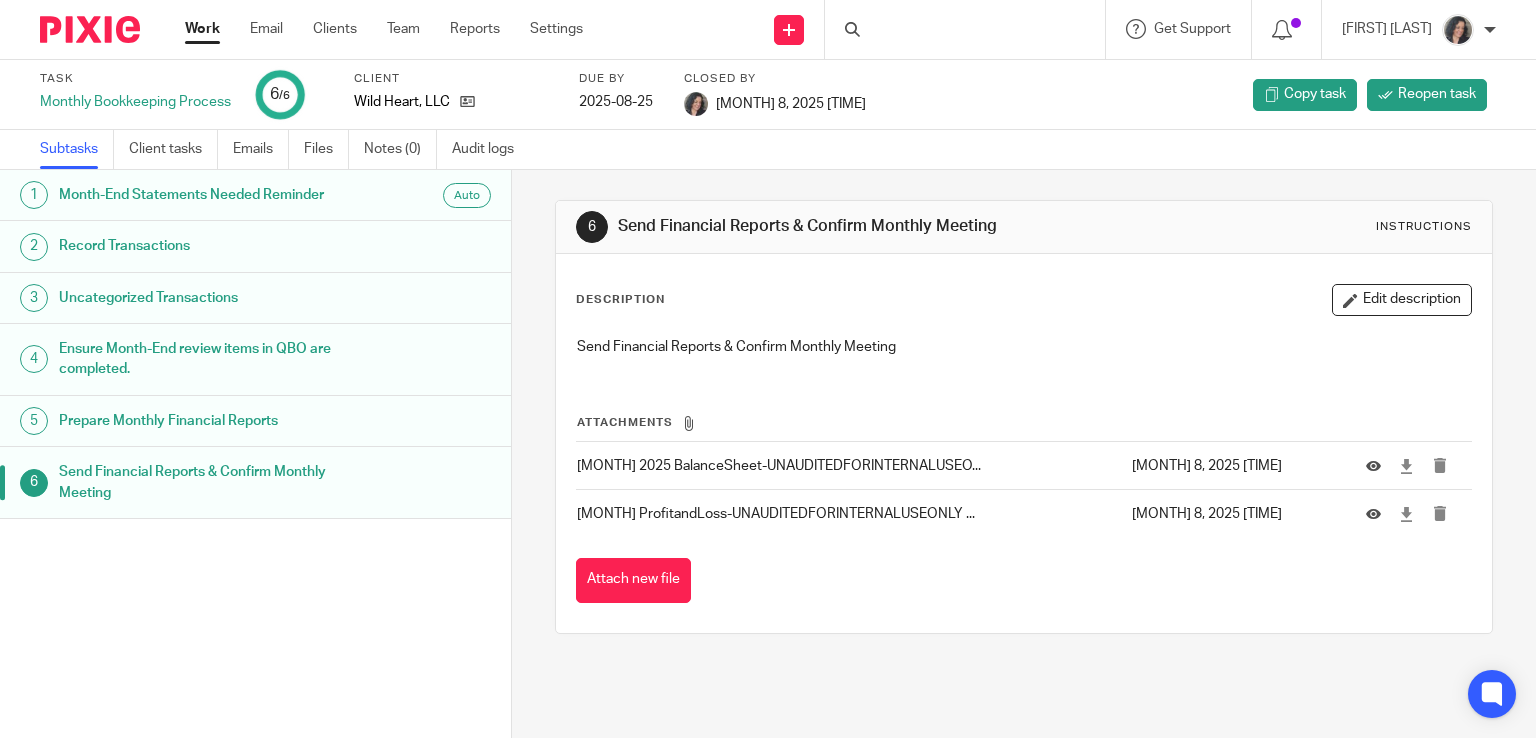 scroll, scrollTop: 0, scrollLeft: 0, axis: both 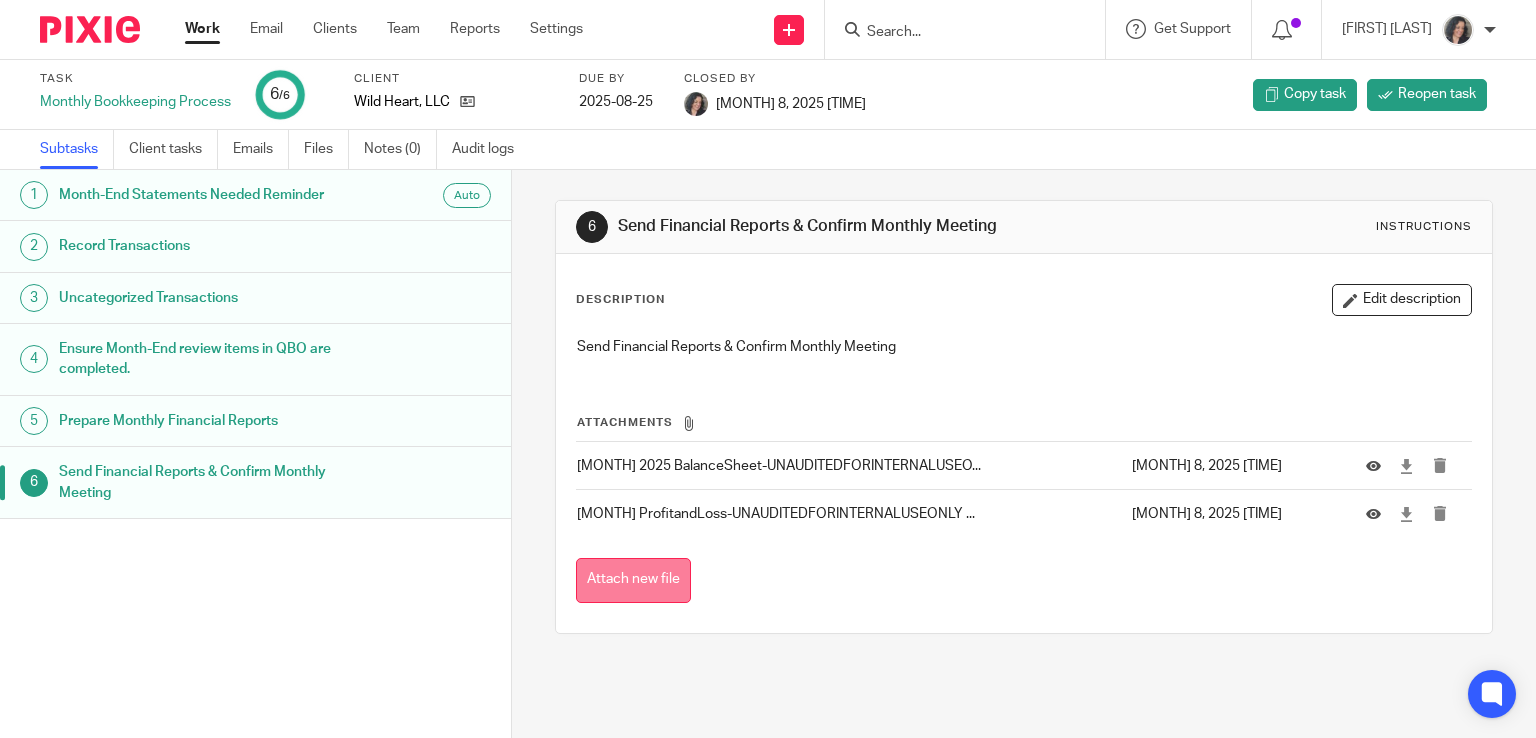 click on "Attach new file" at bounding box center [633, 580] 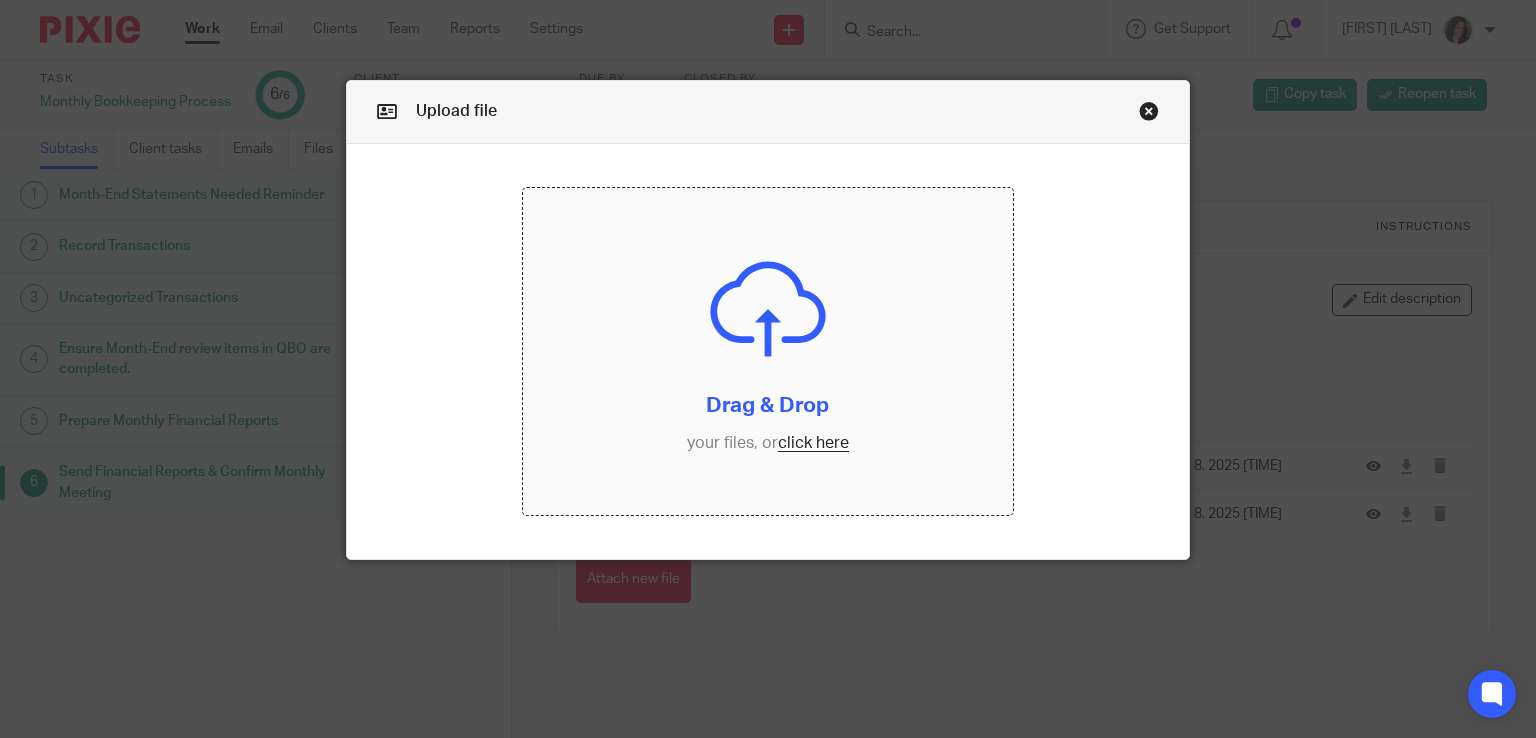 click at bounding box center (768, 351) 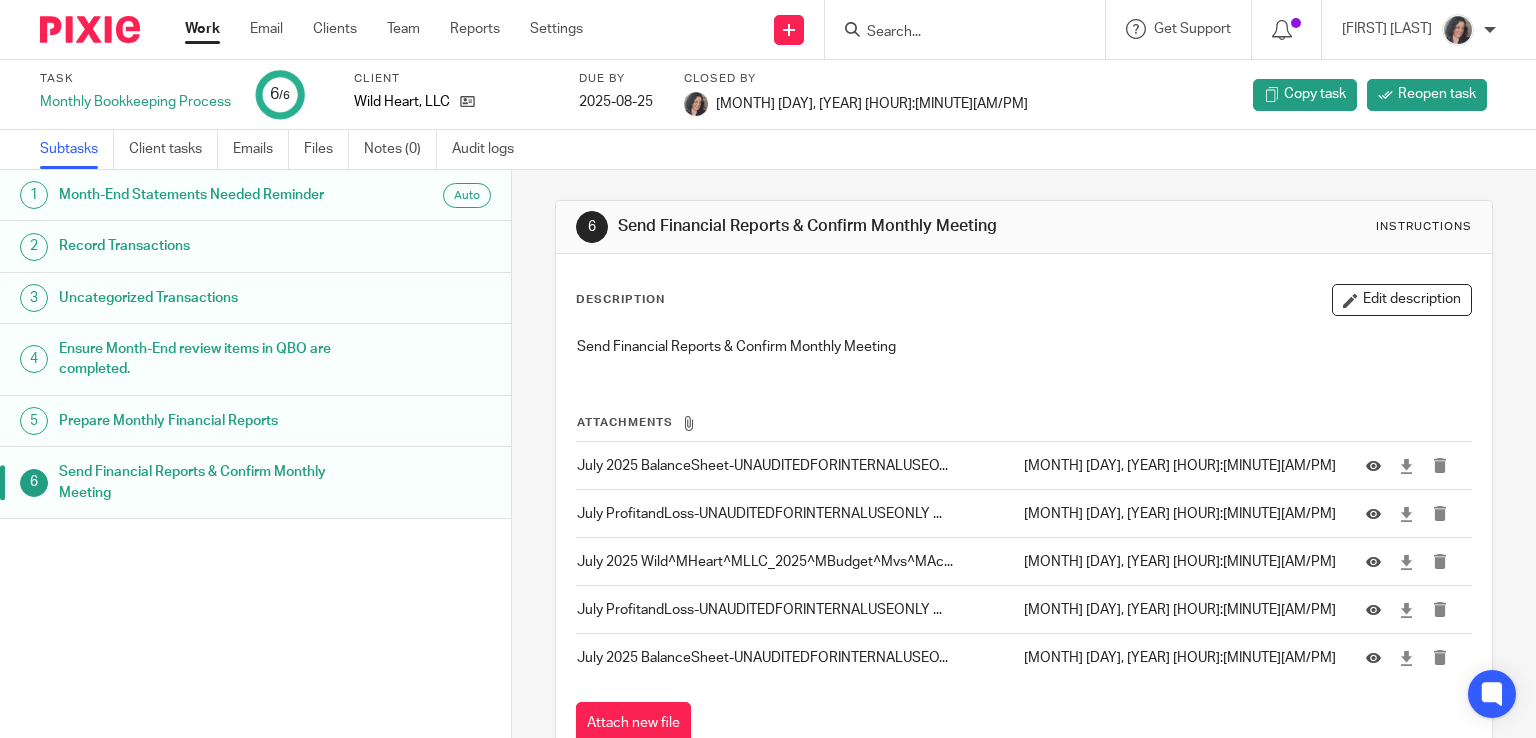 scroll, scrollTop: 0, scrollLeft: 0, axis: both 